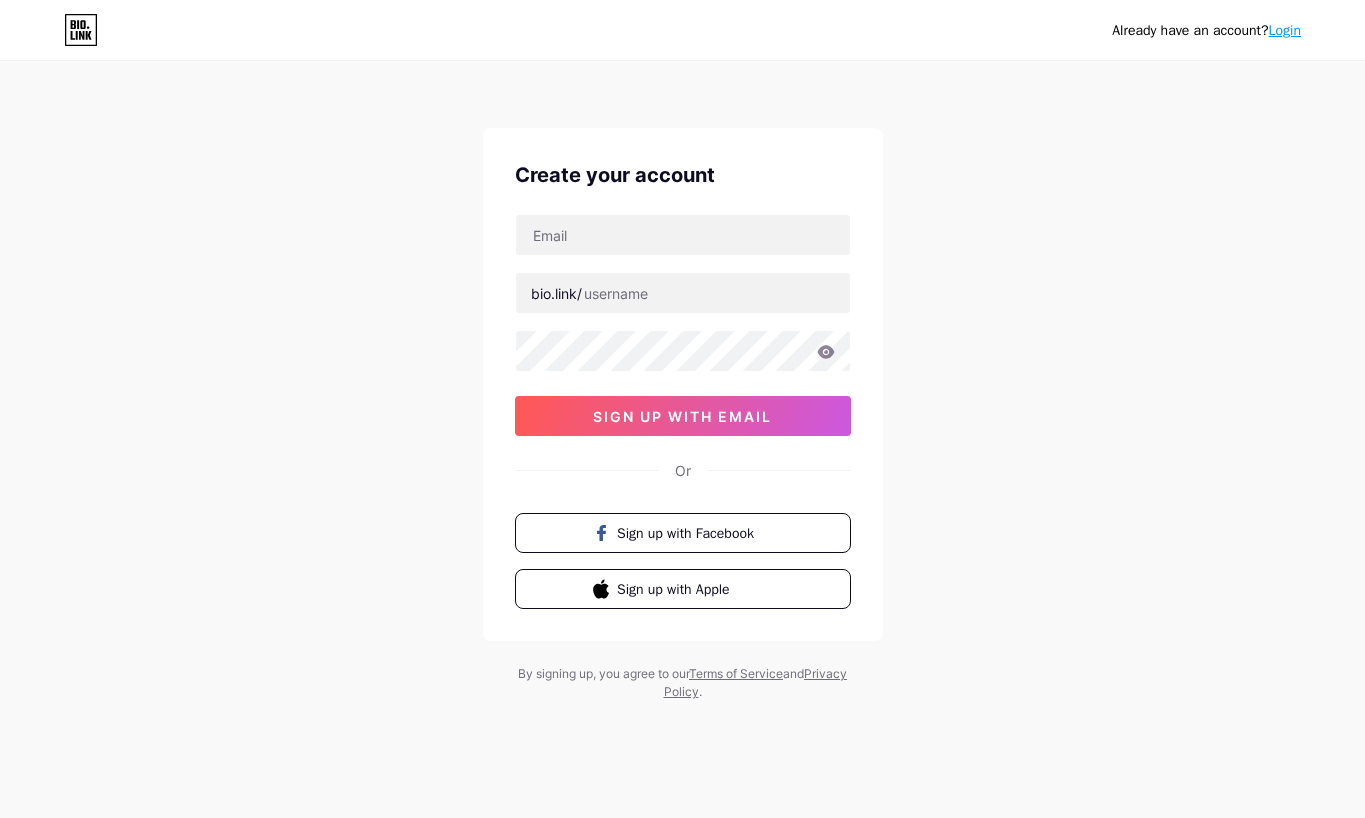 scroll, scrollTop: 0, scrollLeft: 0, axis: both 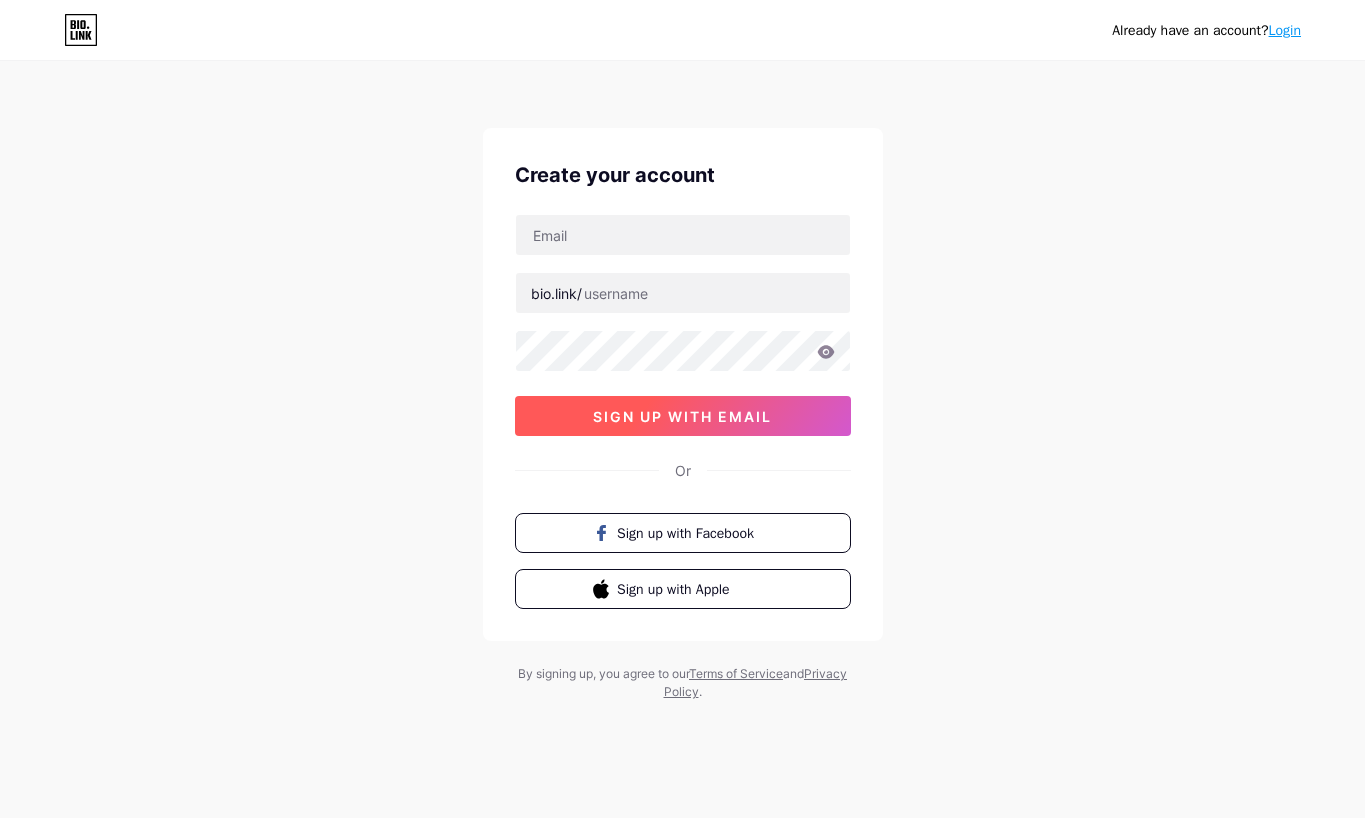 click on "sign up with email" at bounding box center [682, 416] 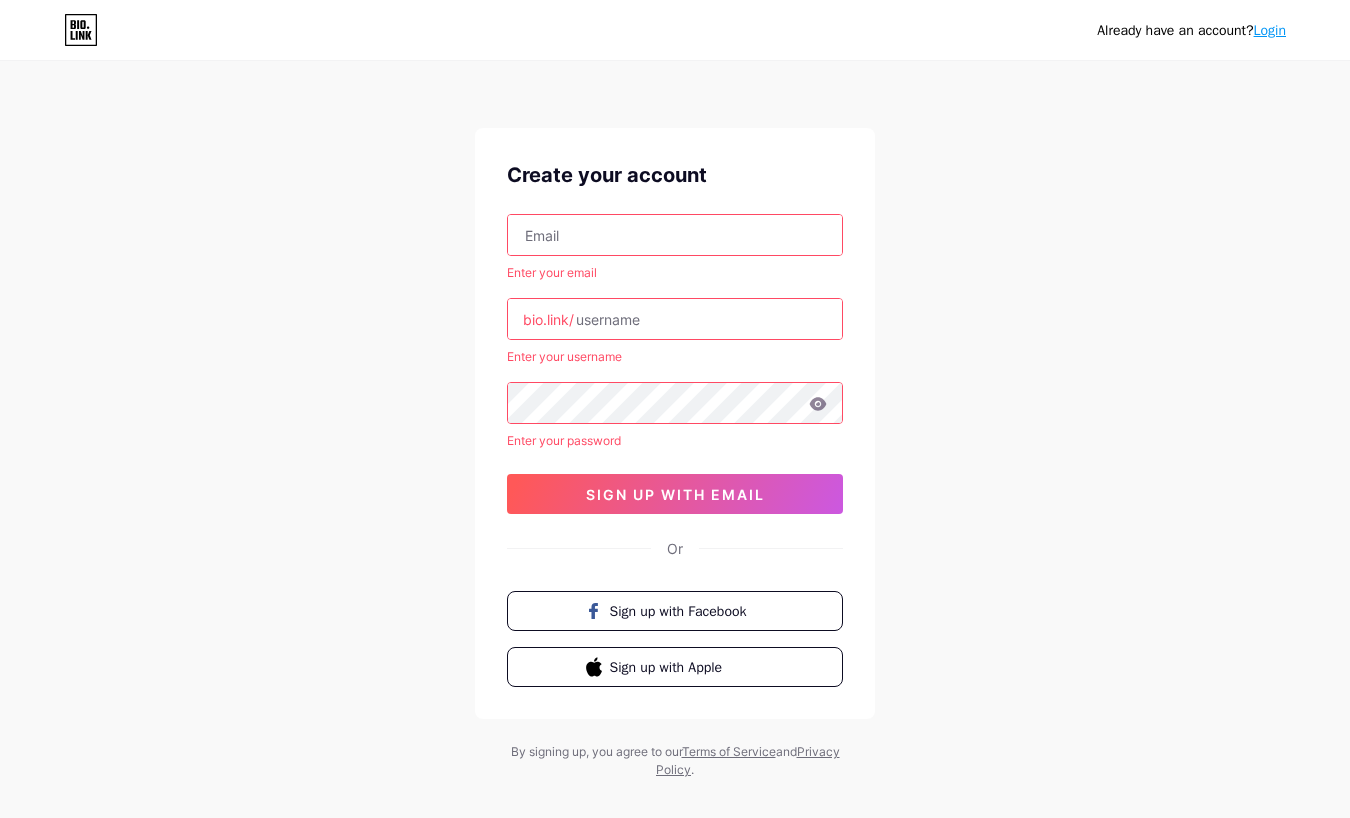 click at bounding box center [675, 235] 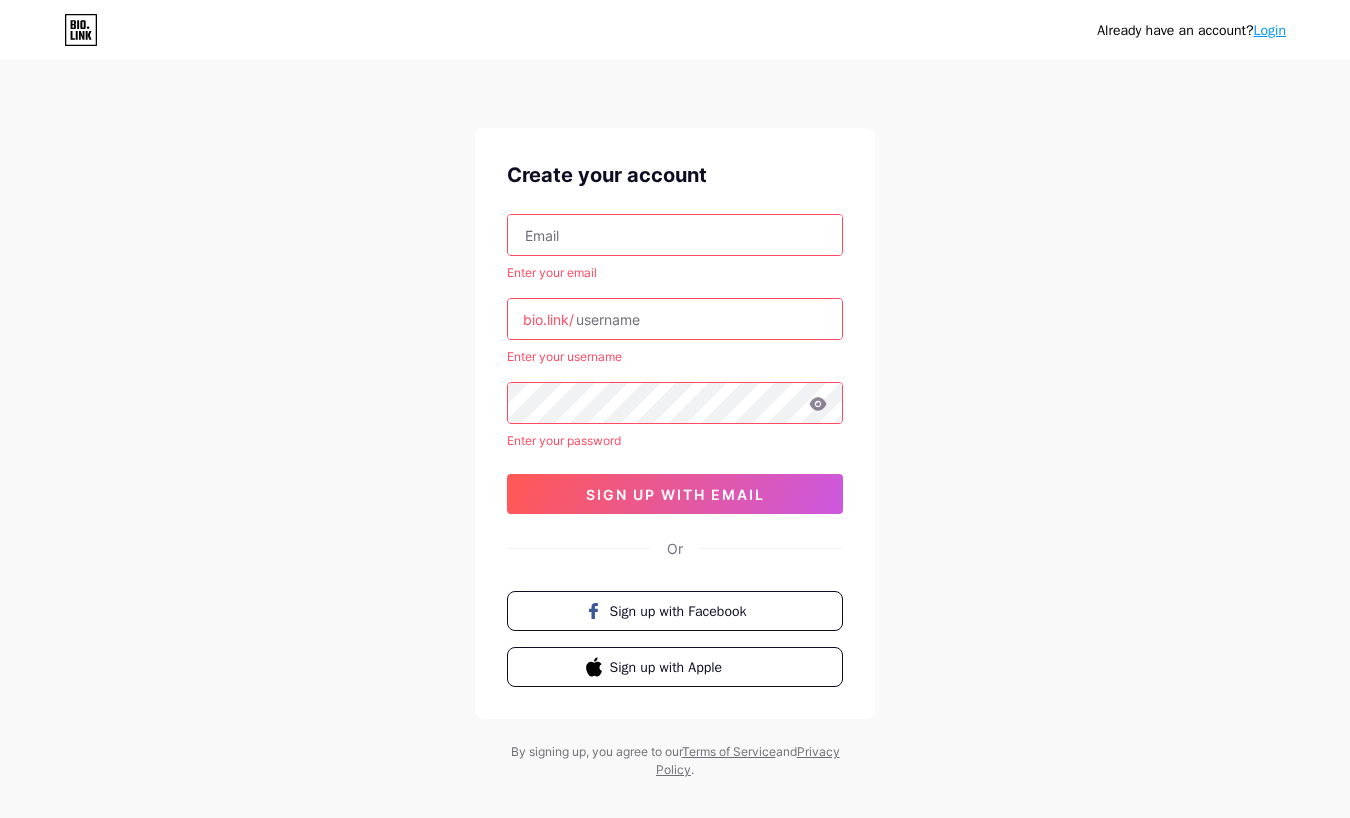 click on "Login" at bounding box center [1270, 30] 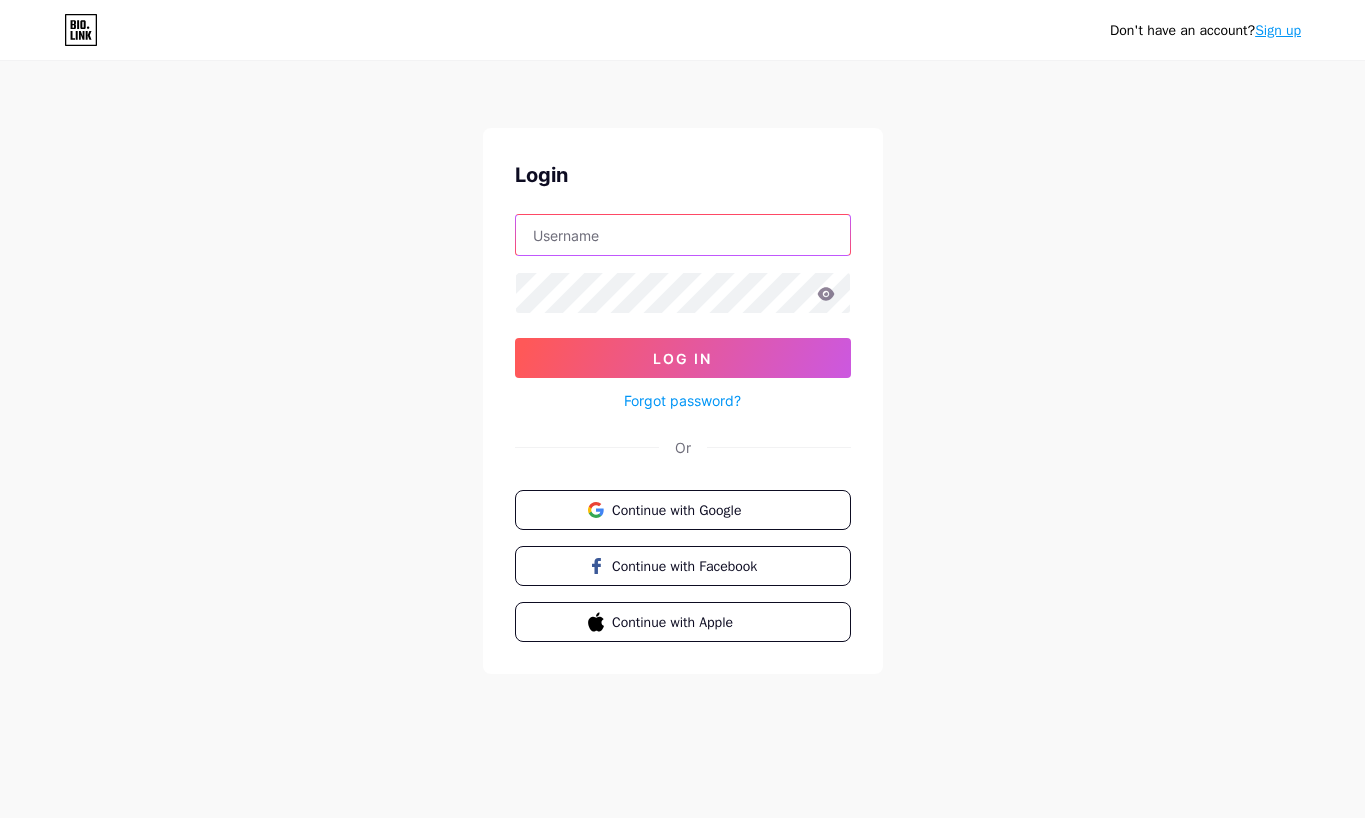 click at bounding box center (683, 235) 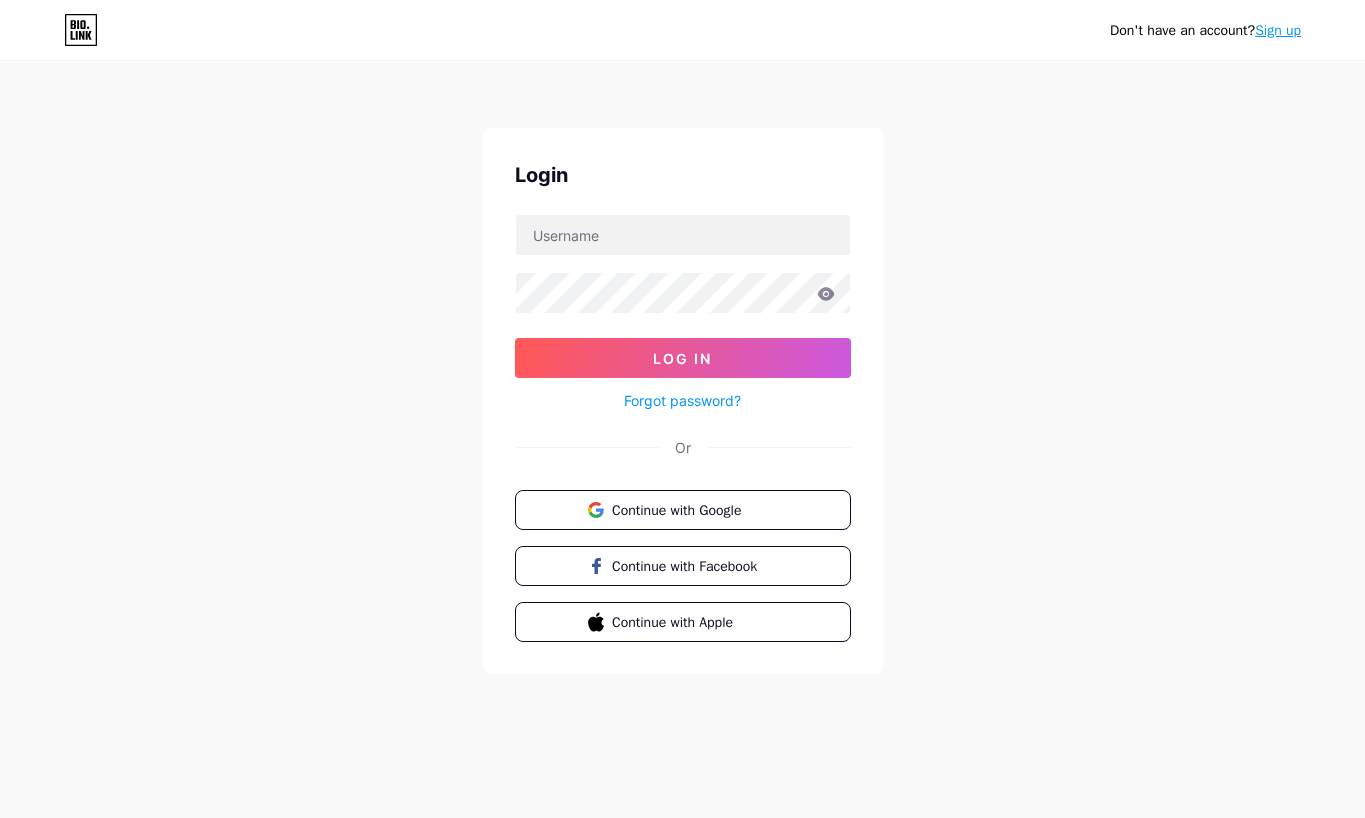 click at bounding box center (683, 293) 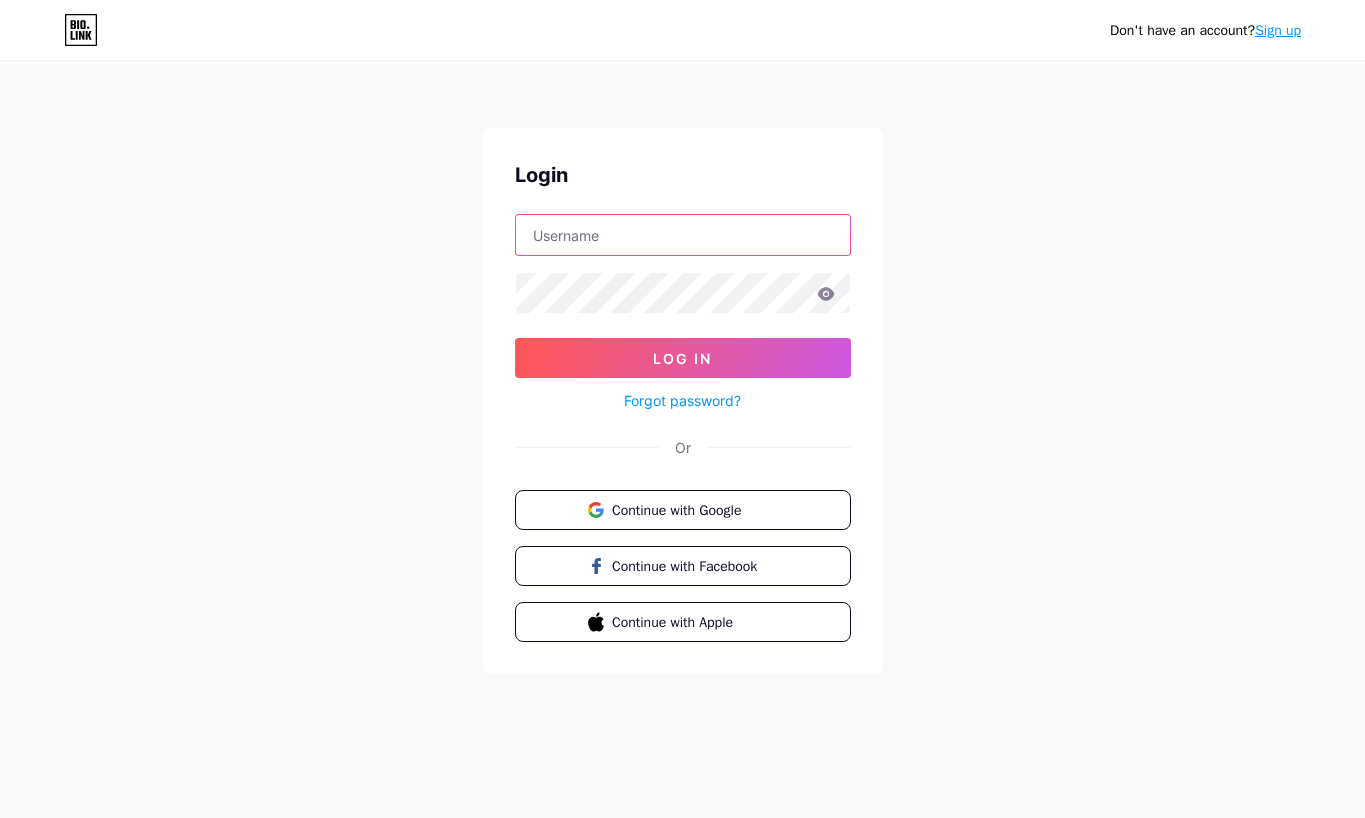 click at bounding box center [683, 235] 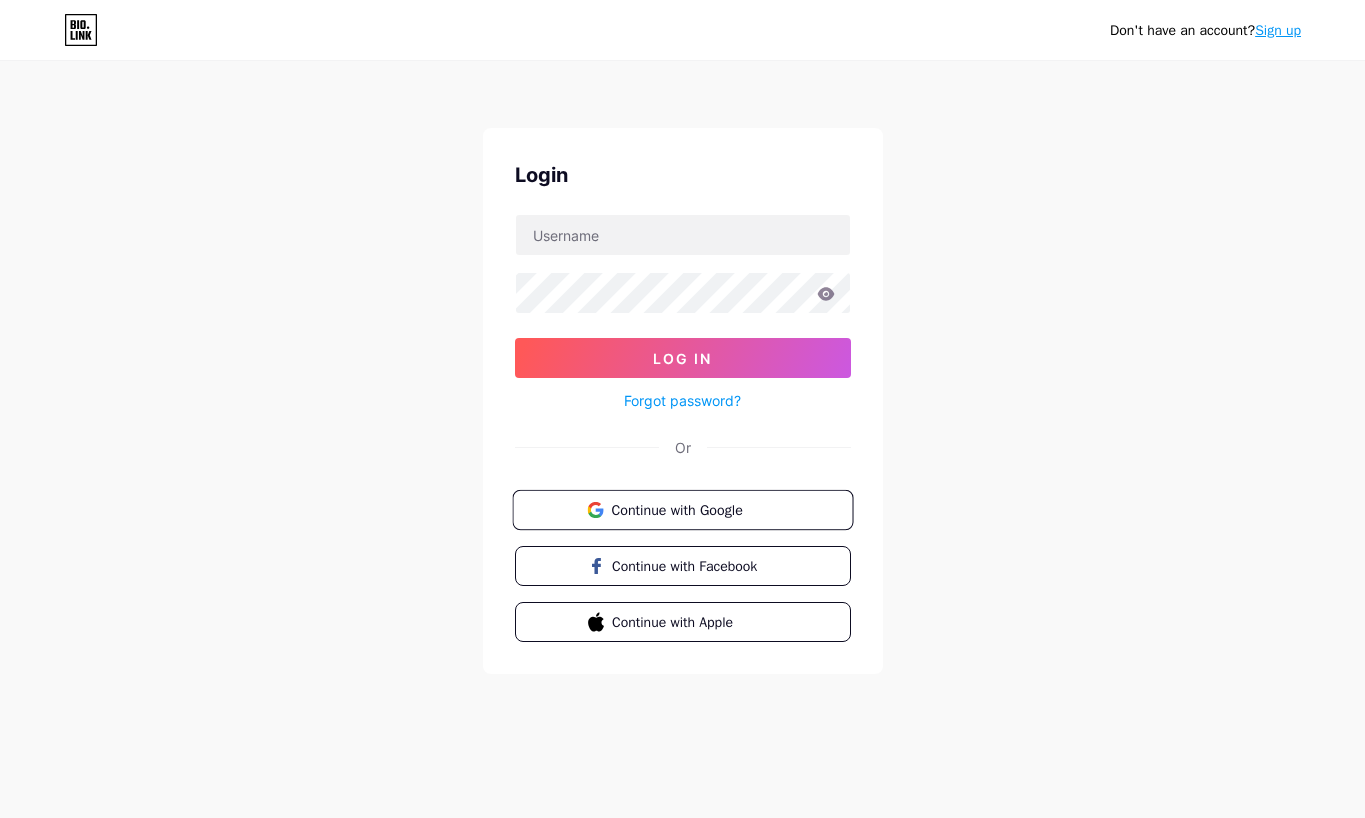 click on "Continue with Google" at bounding box center [694, 509] 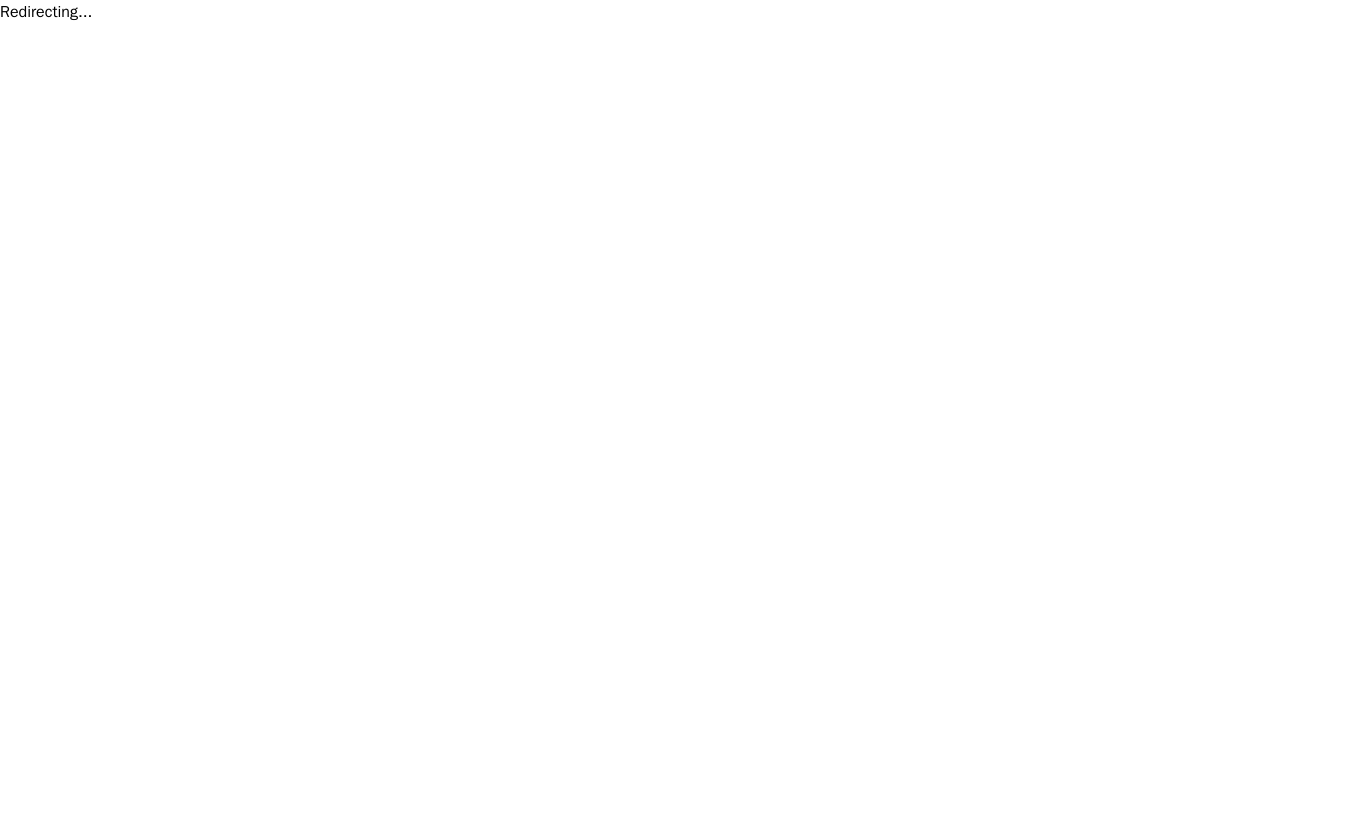 scroll, scrollTop: 0, scrollLeft: 0, axis: both 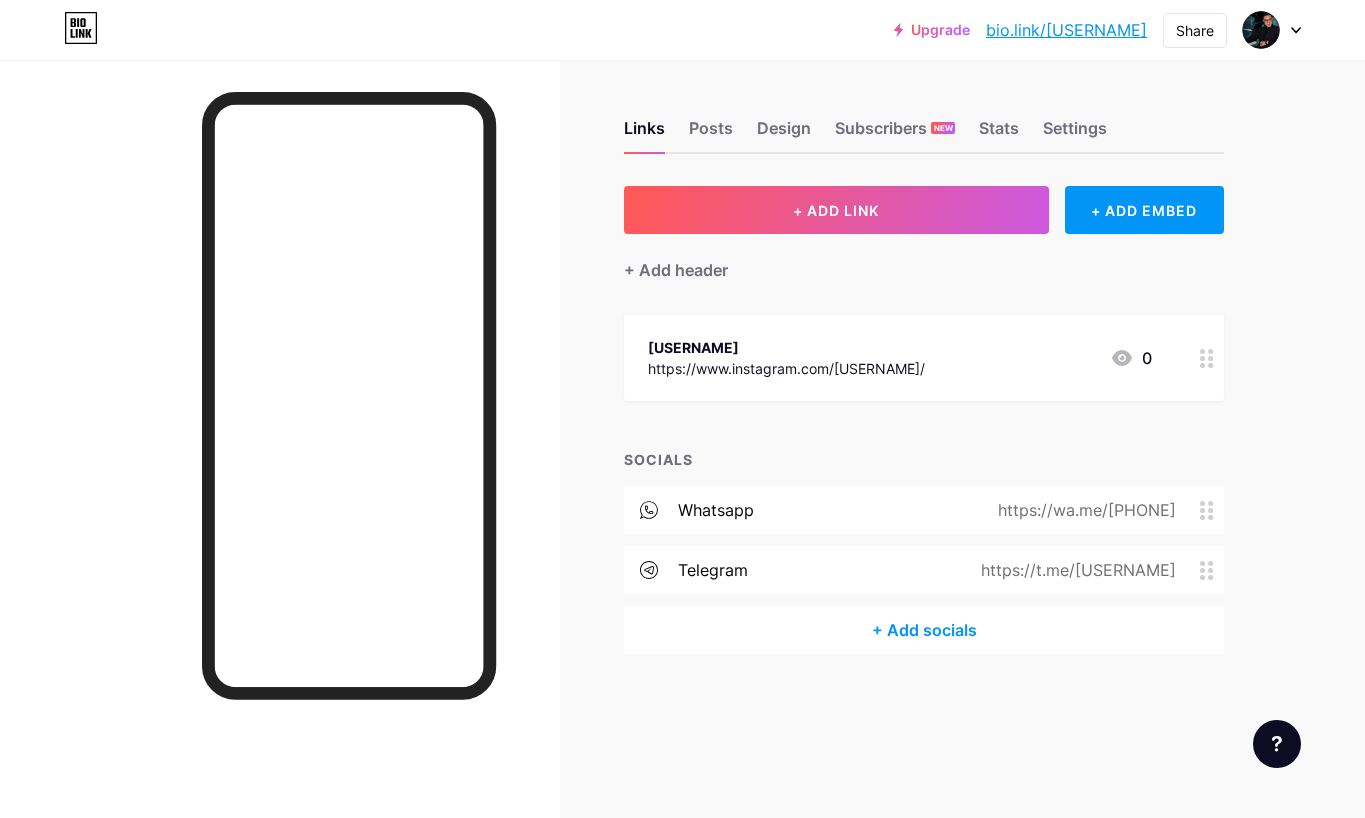 click at bounding box center [1272, 30] 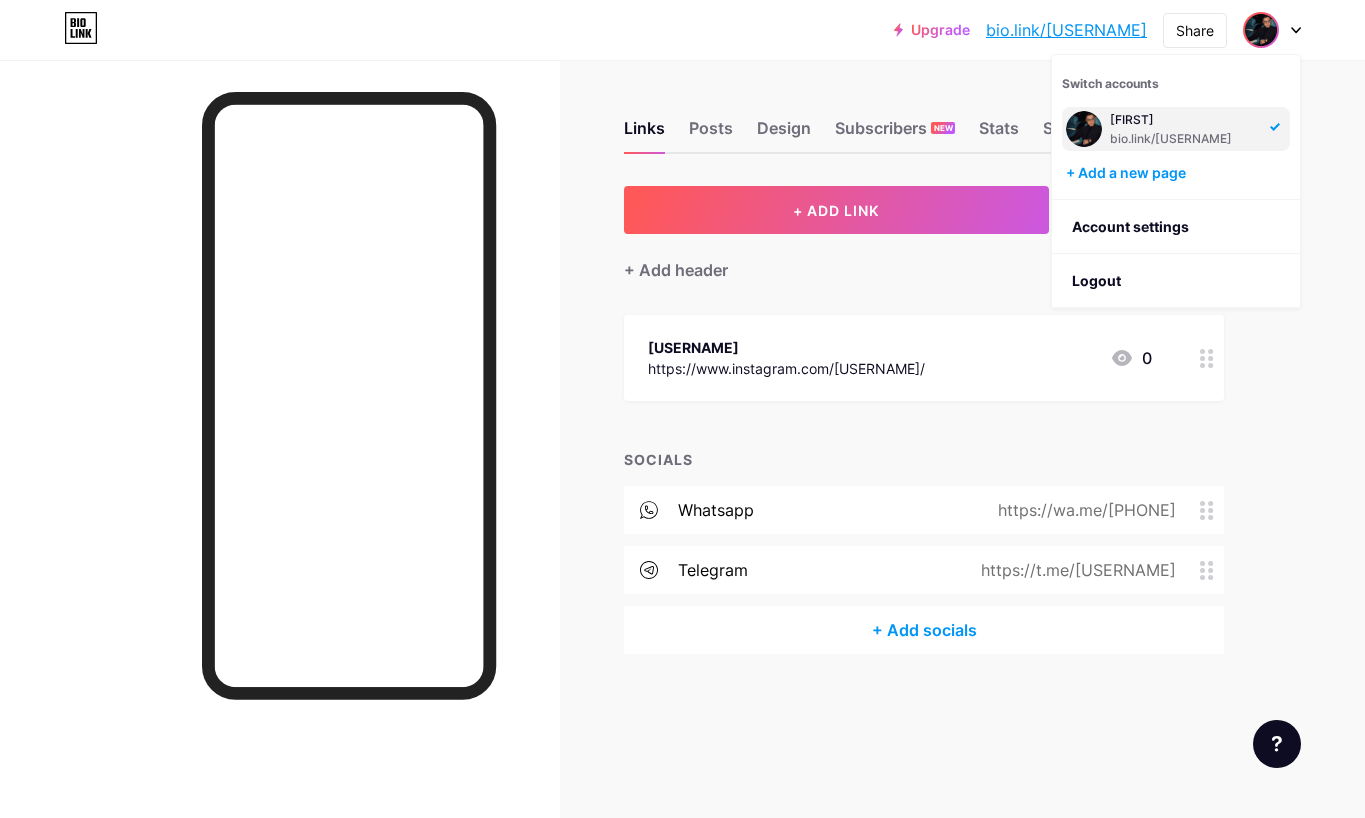 click on "bio.link/[USERNAME]" at bounding box center [1184, 139] 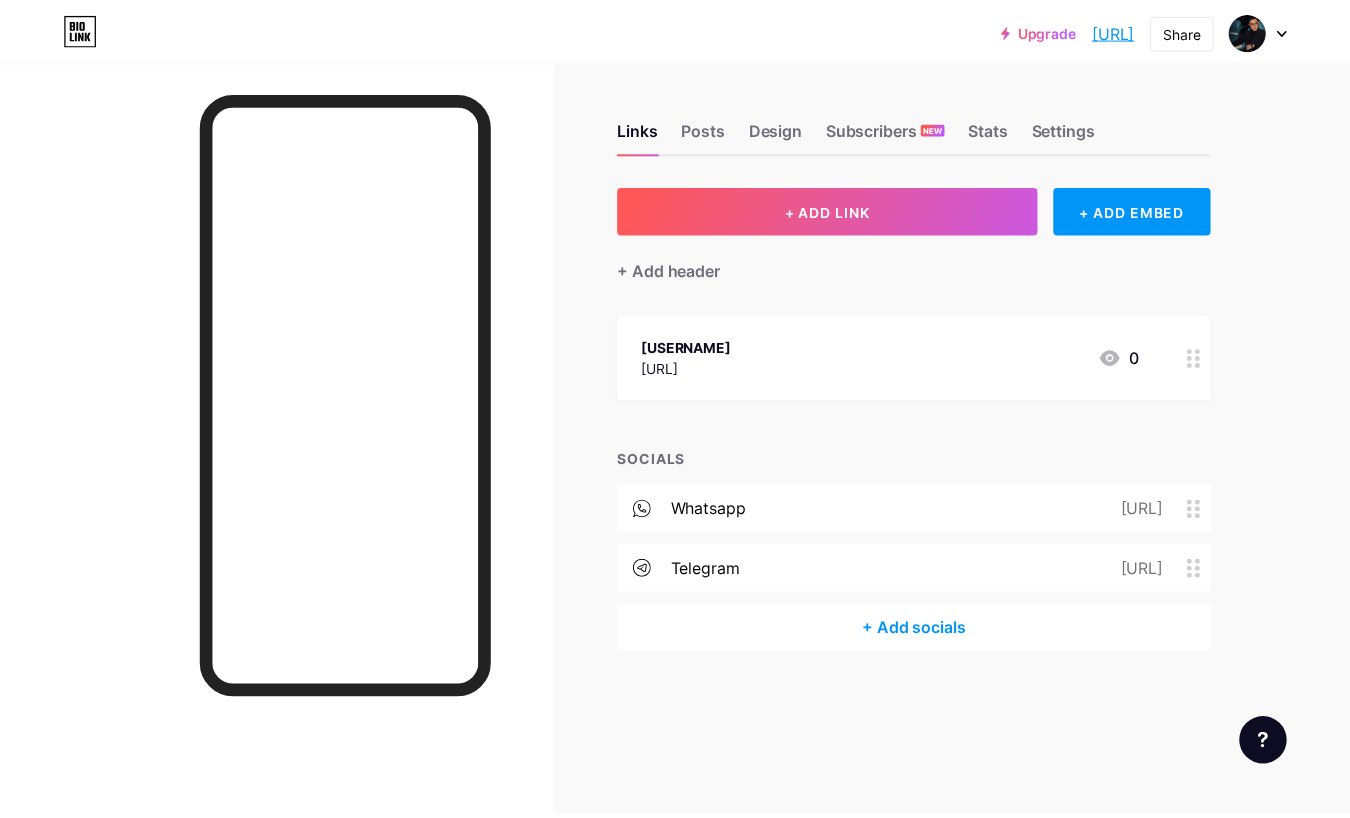 scroll, scrollTop: 0, scrollLeft: 0, axis: both 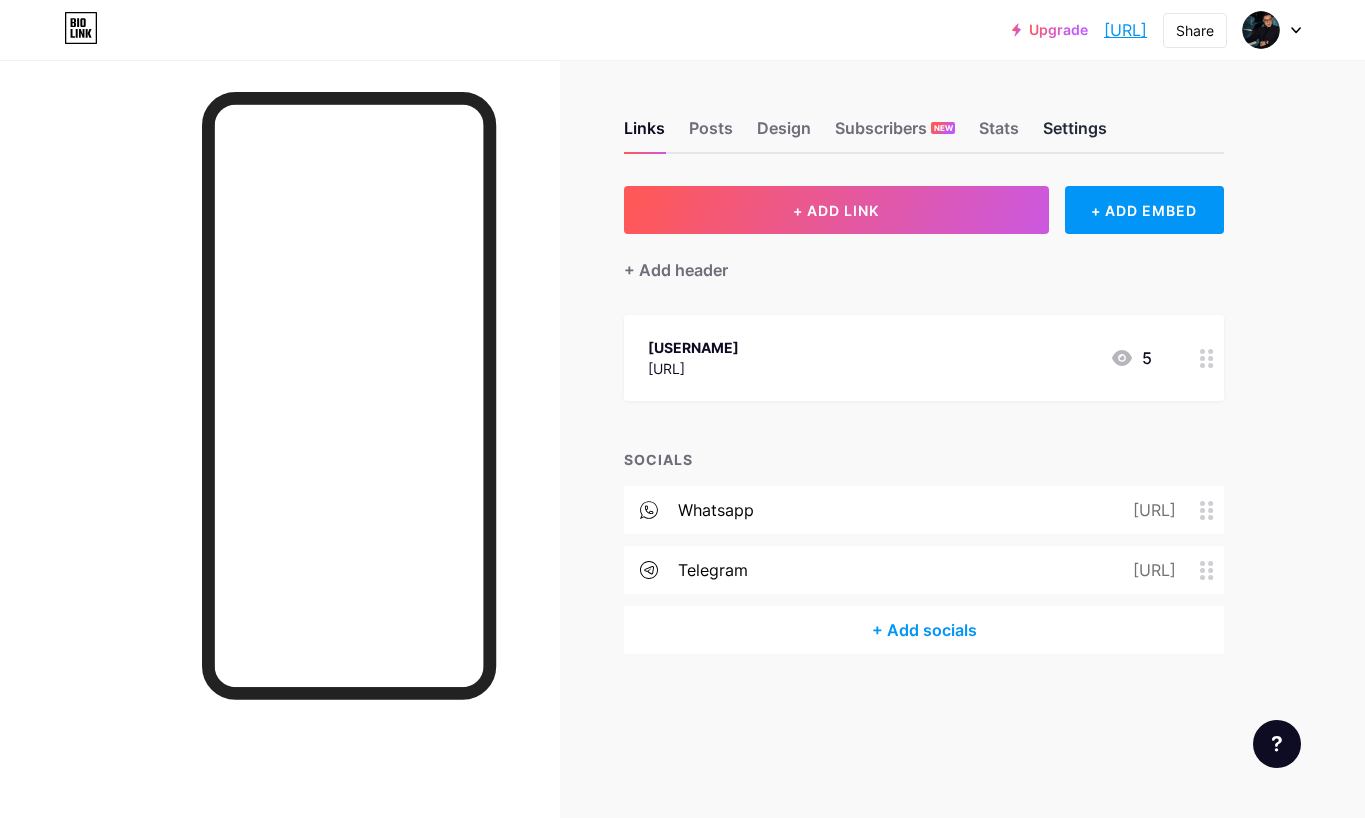 click on "Settings" at bounding box center (1075, 134) 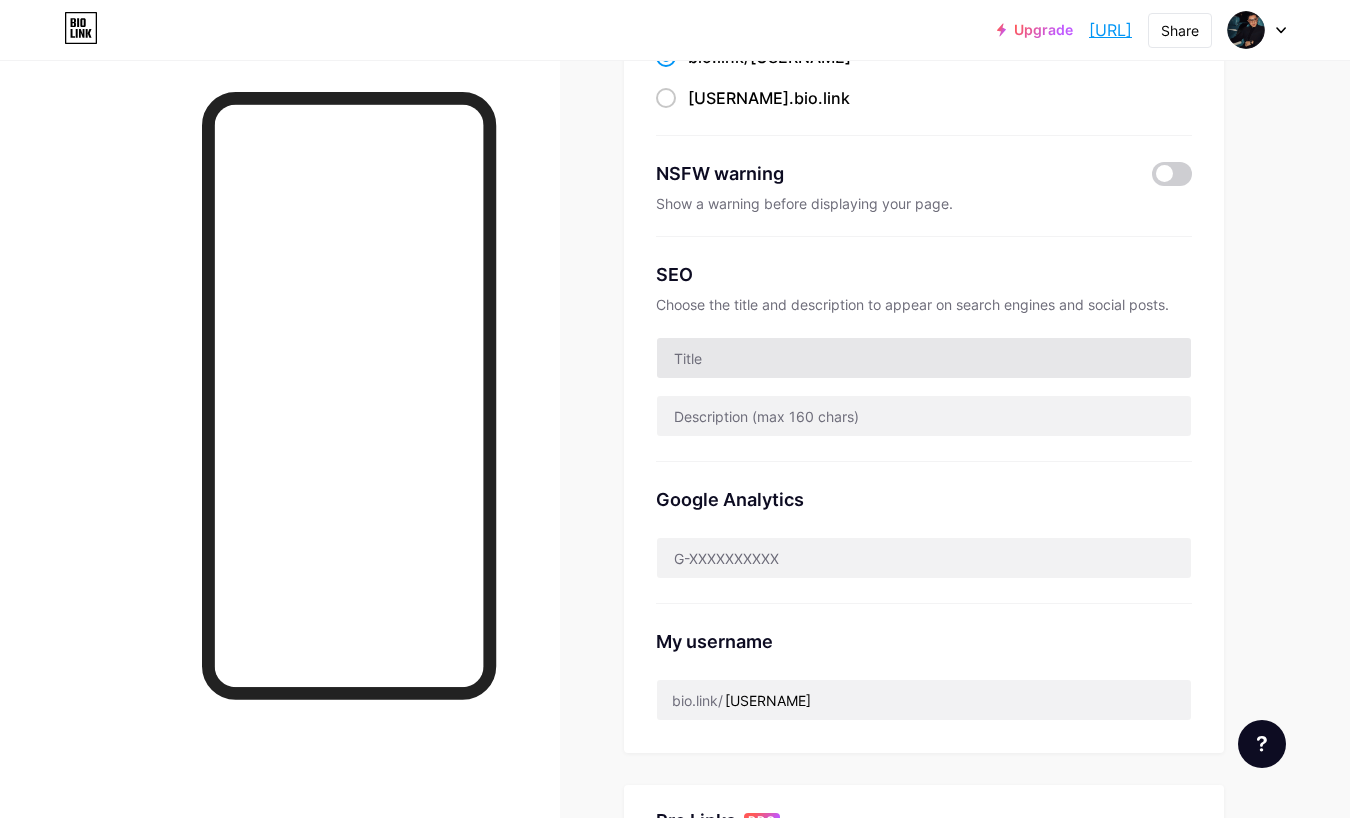 scroll, scrollTop: 667, scrollLeft: 0, axis: vertical 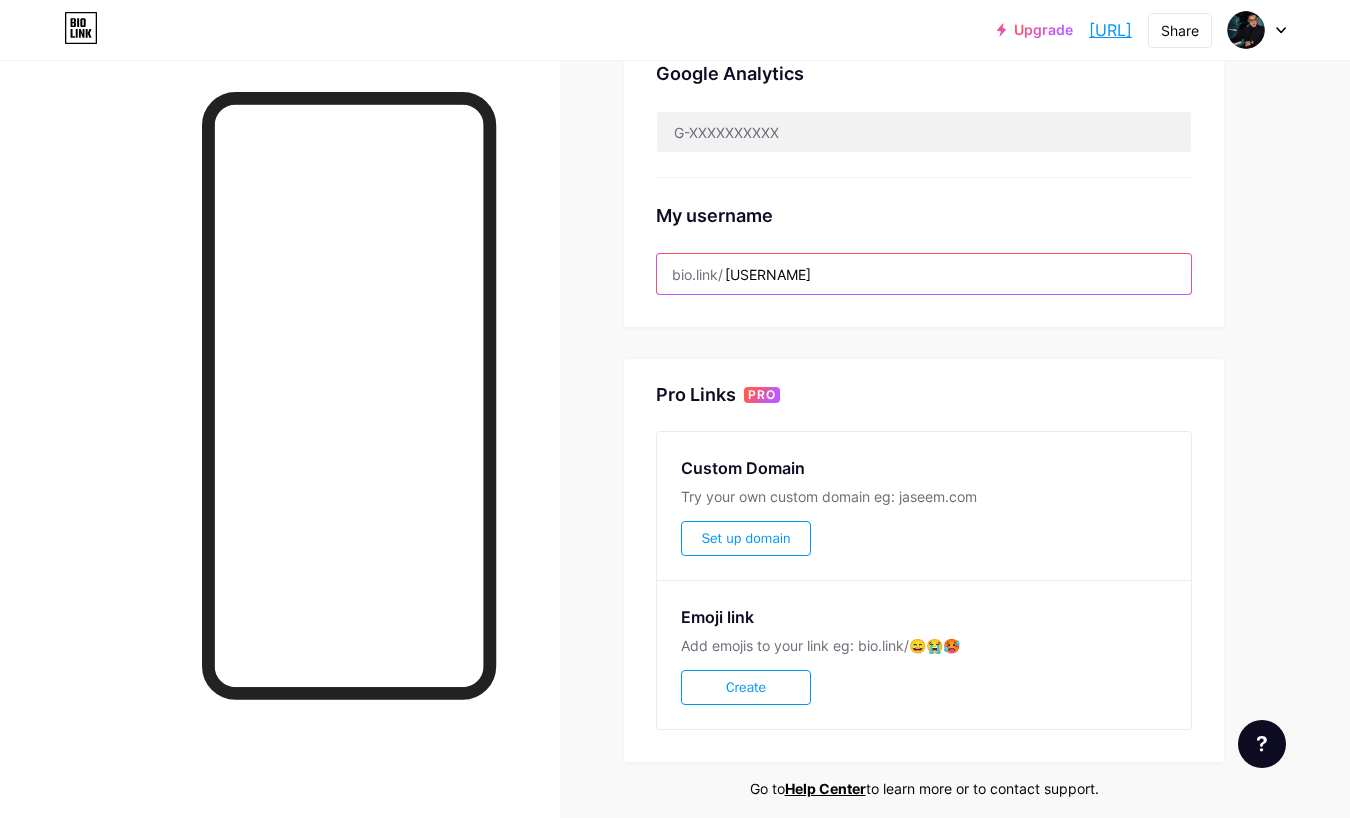click on "[USERNAME]" at bounding box center (924, 274) 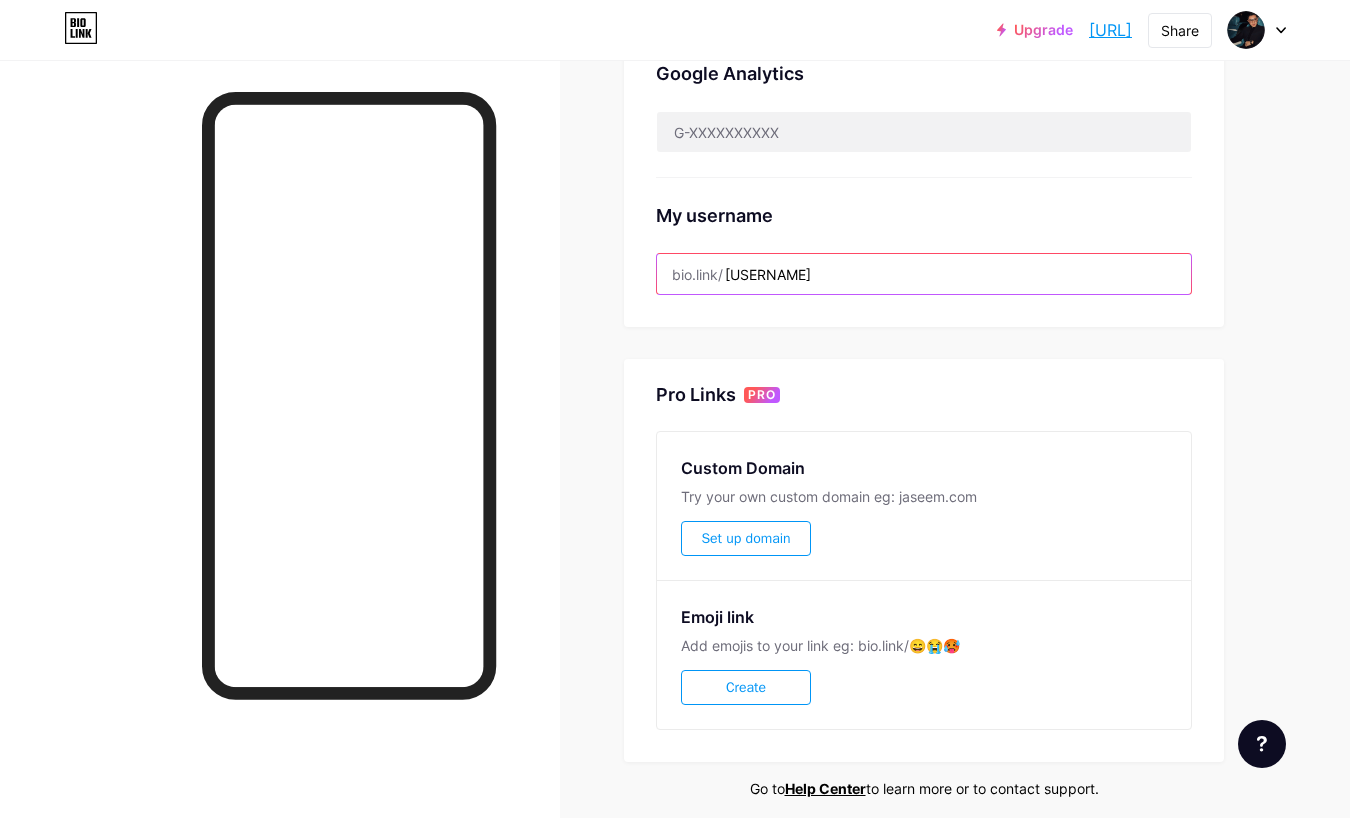 drag, startPoint x: 848, startPoint y: 272, endPoint x: 725, endPoint y: 281, distance: 123.32883 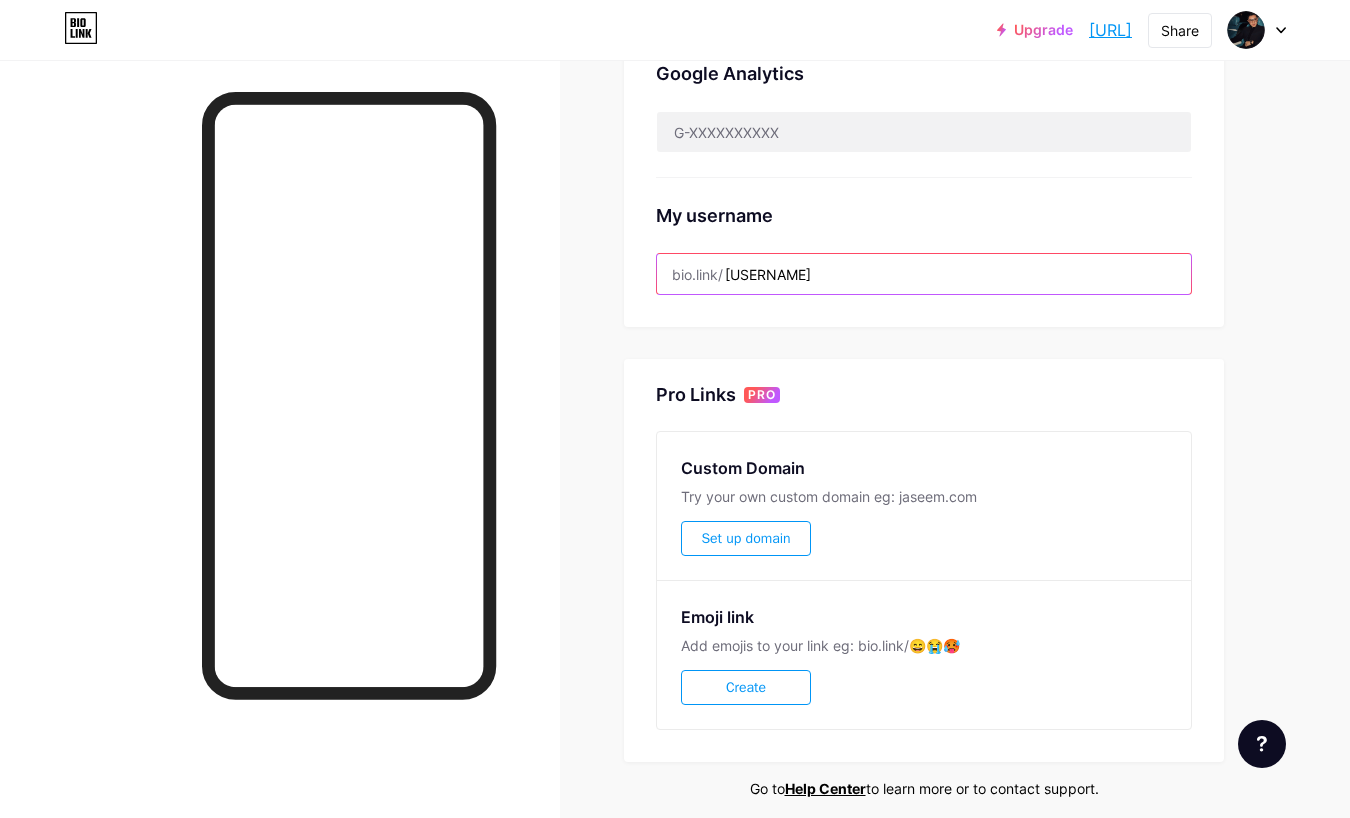 click on "[USERNAME]" at bounding box center [924, 274] 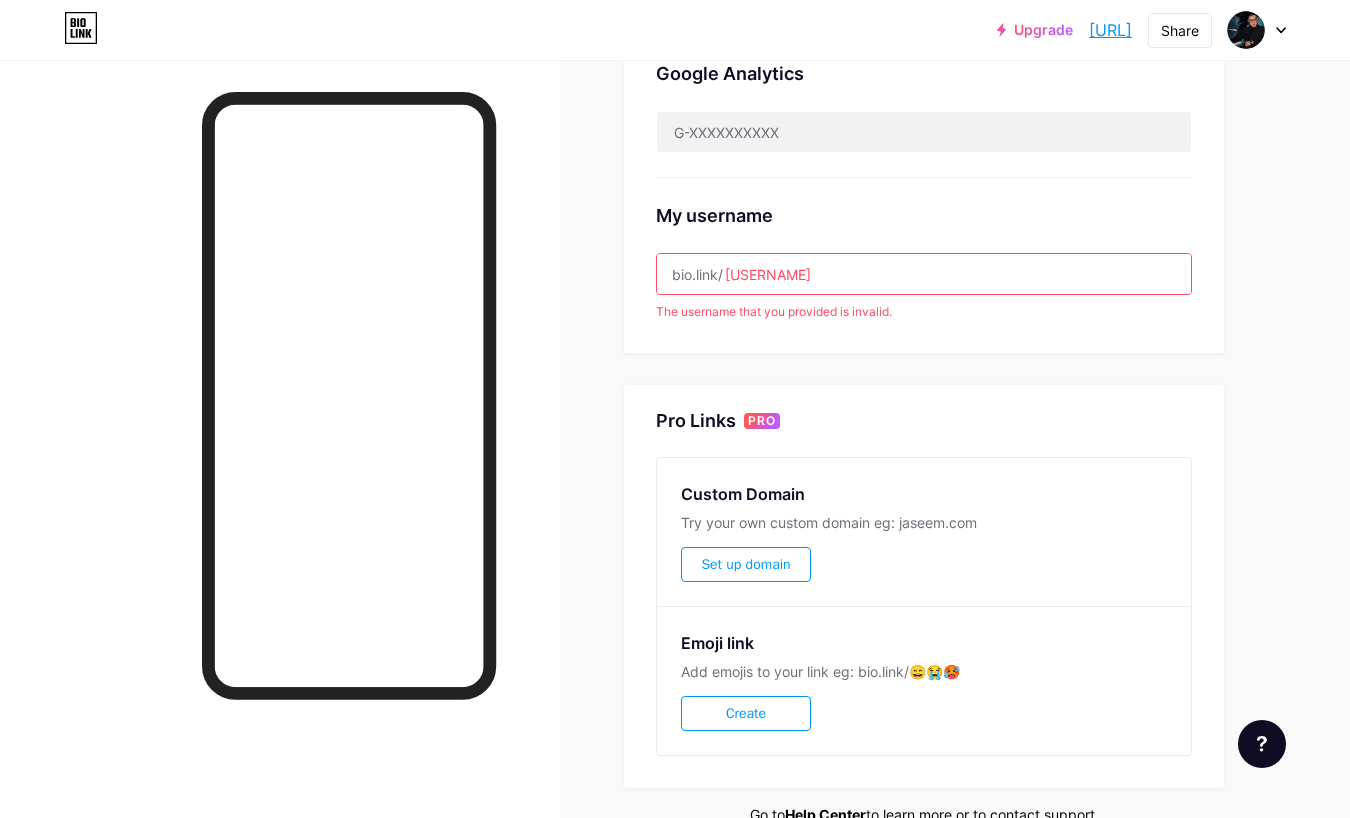 click on "[USERNAME]" at bounding box center (924, 274) 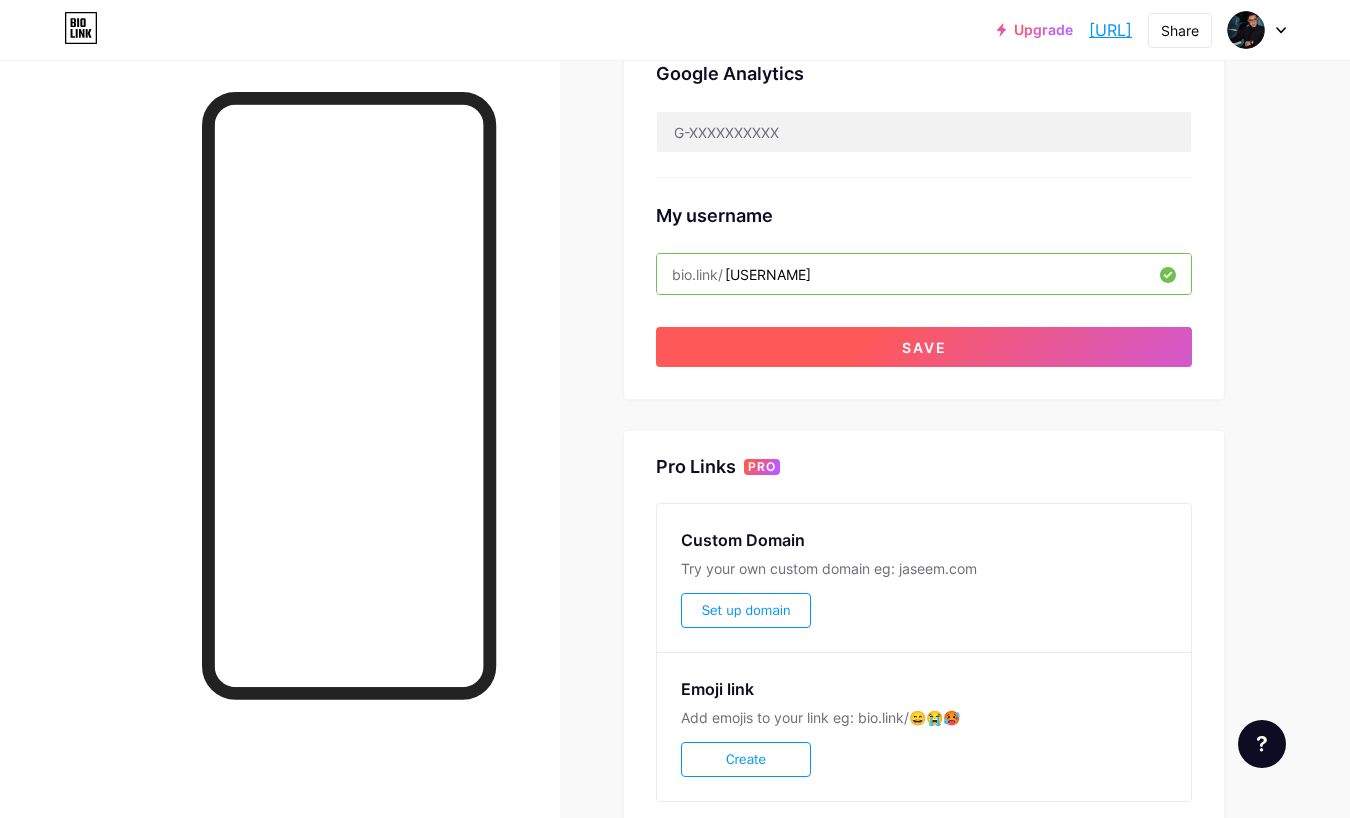 type on "[USERNAME]" 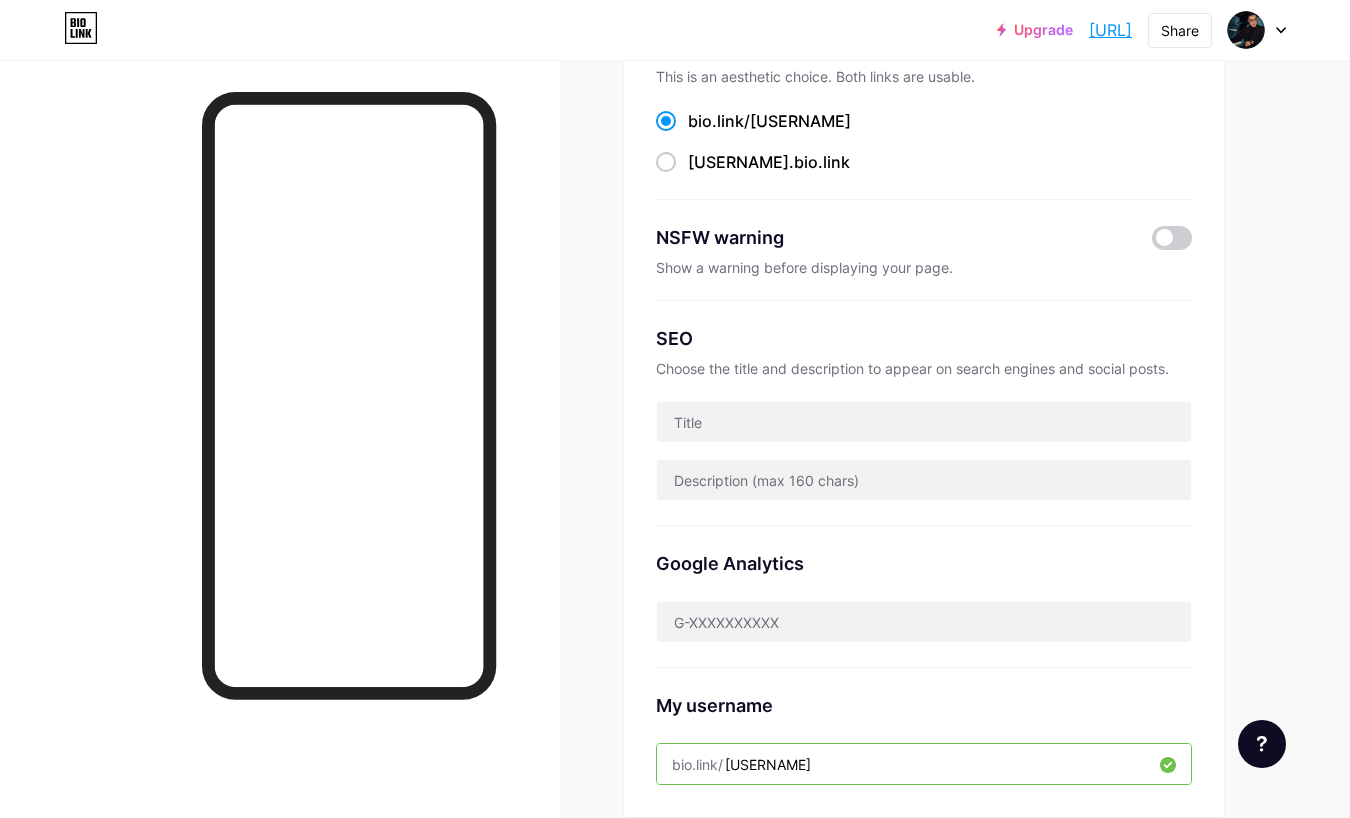 scroll, scrollTop: 133, scrollLeft: 0, axis: vertical 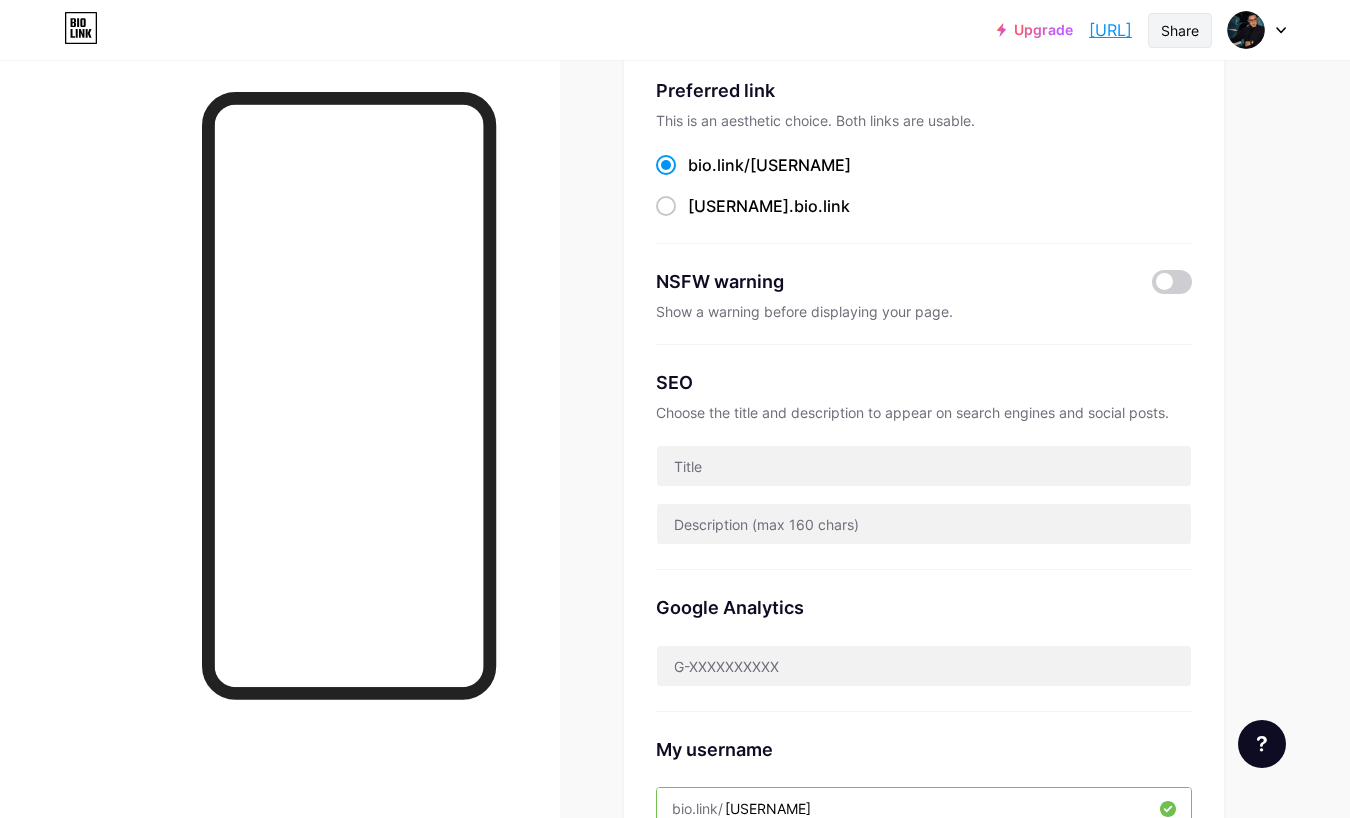 click on "Share" at bounding box center [1180, 30] 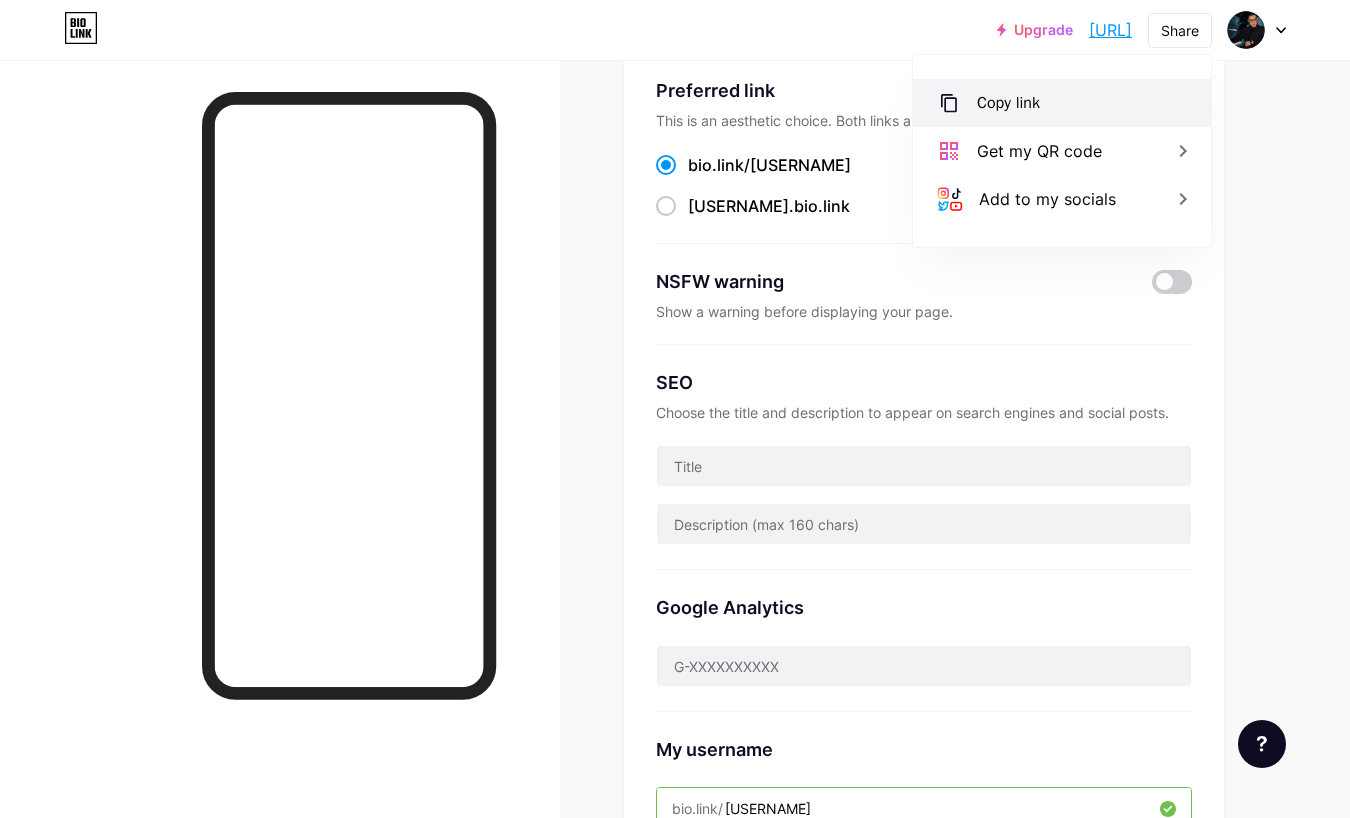 click on "Copy link" at bounding box center [1008, 103] 